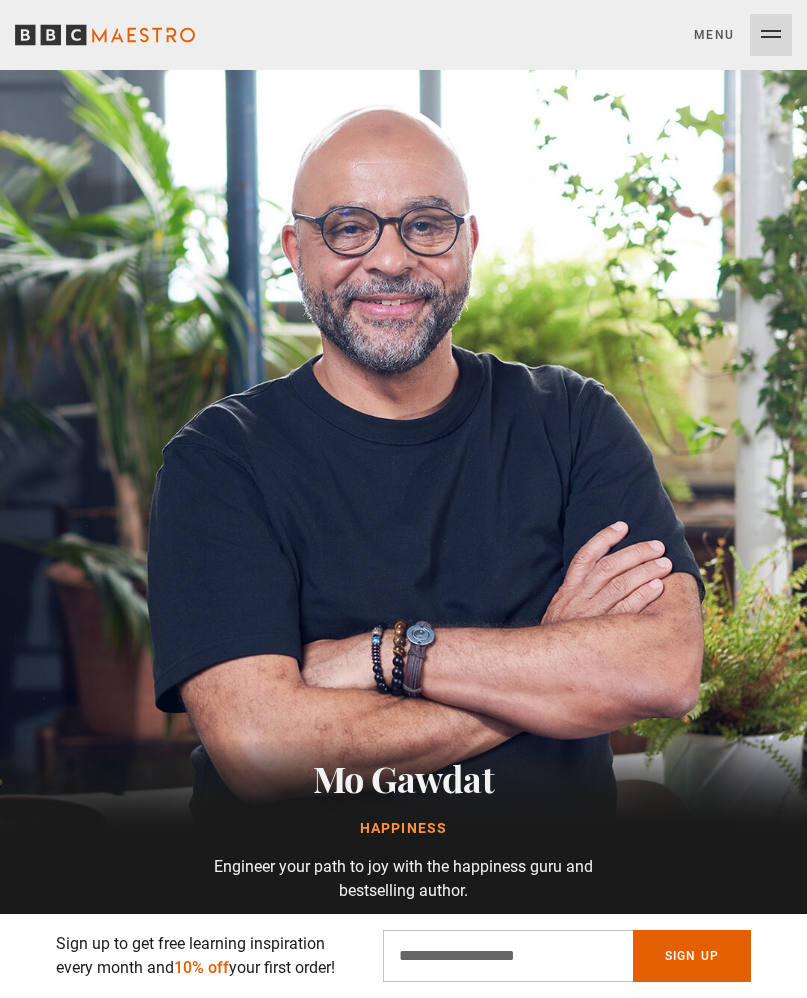 scroll, scrollTop: 2091, scrollLeft: 0, axis: vertical 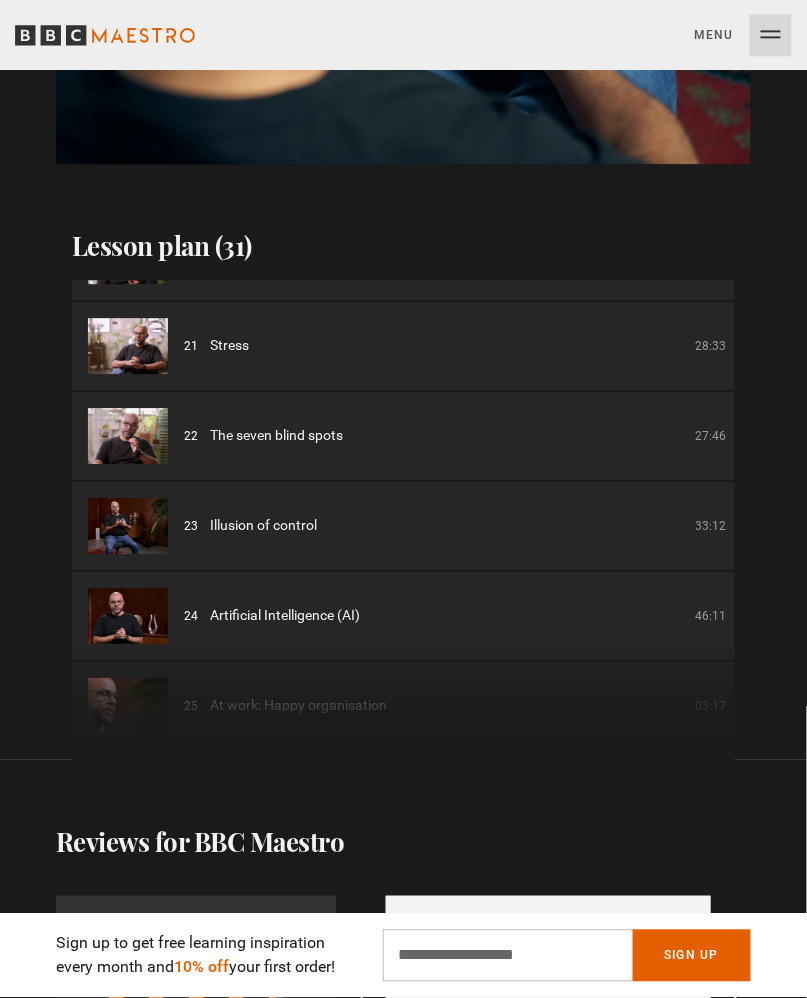 click on "22
The seven blind spots
27:46" at bounding box center [455, 435] 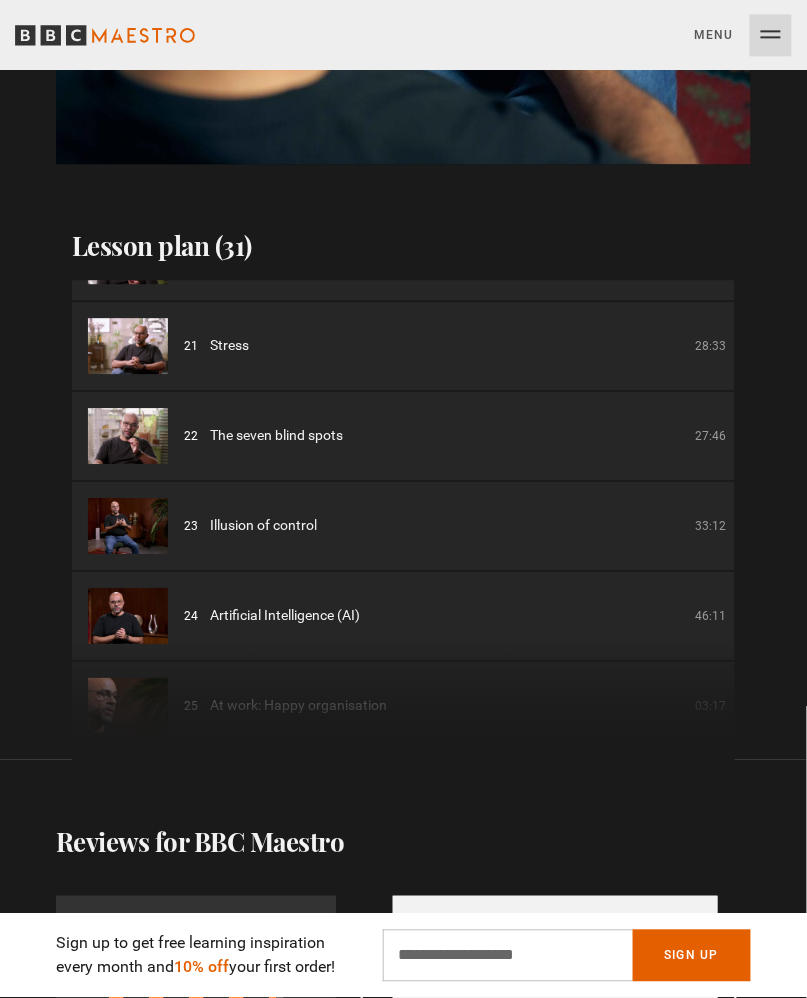 scroll, scrollTop: 0, scrollLeft: 691, axis: horizontal 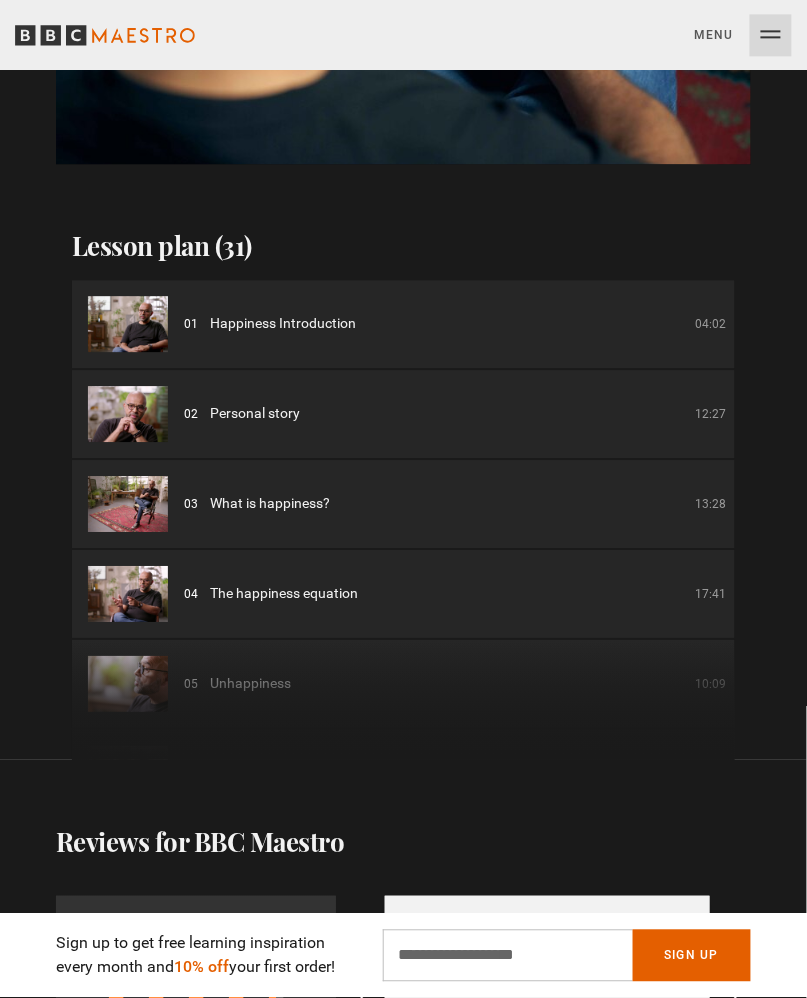 click on "Menu
Close" at bounding box center (743, 35) 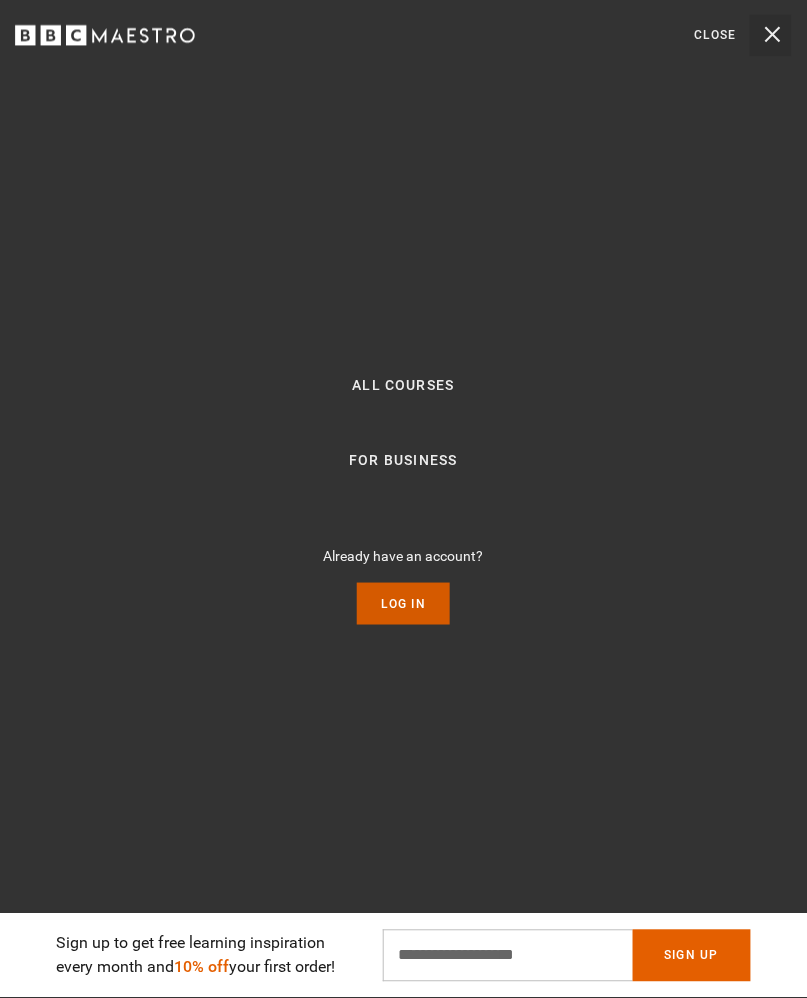 click on "Log In" at bounding box center (403, 604) 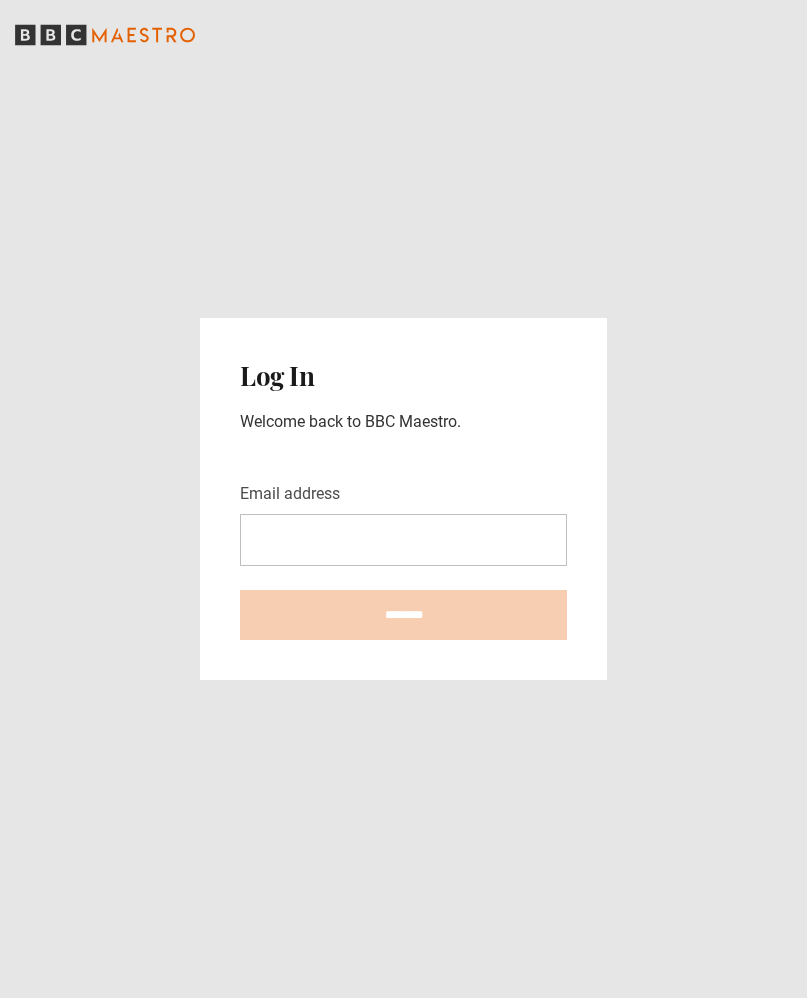 scroll, scrollTop: 0, scrollLeft: 0, axis: both 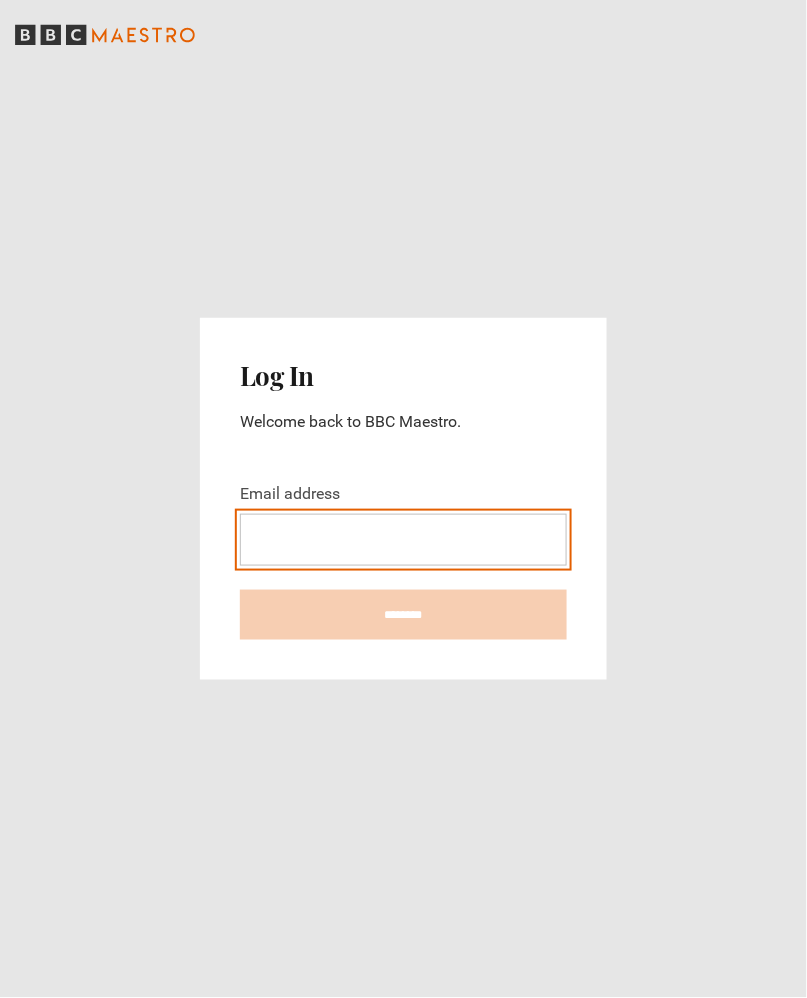 type on "**********" 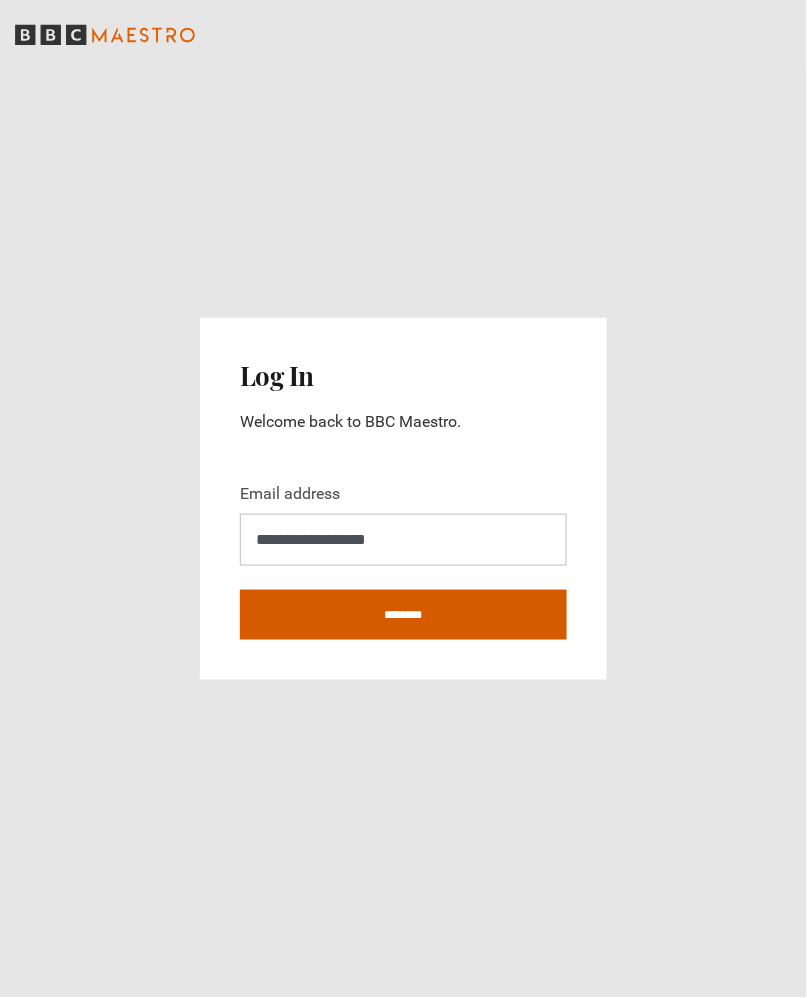 click on "********" at bounding box center [403, 615] 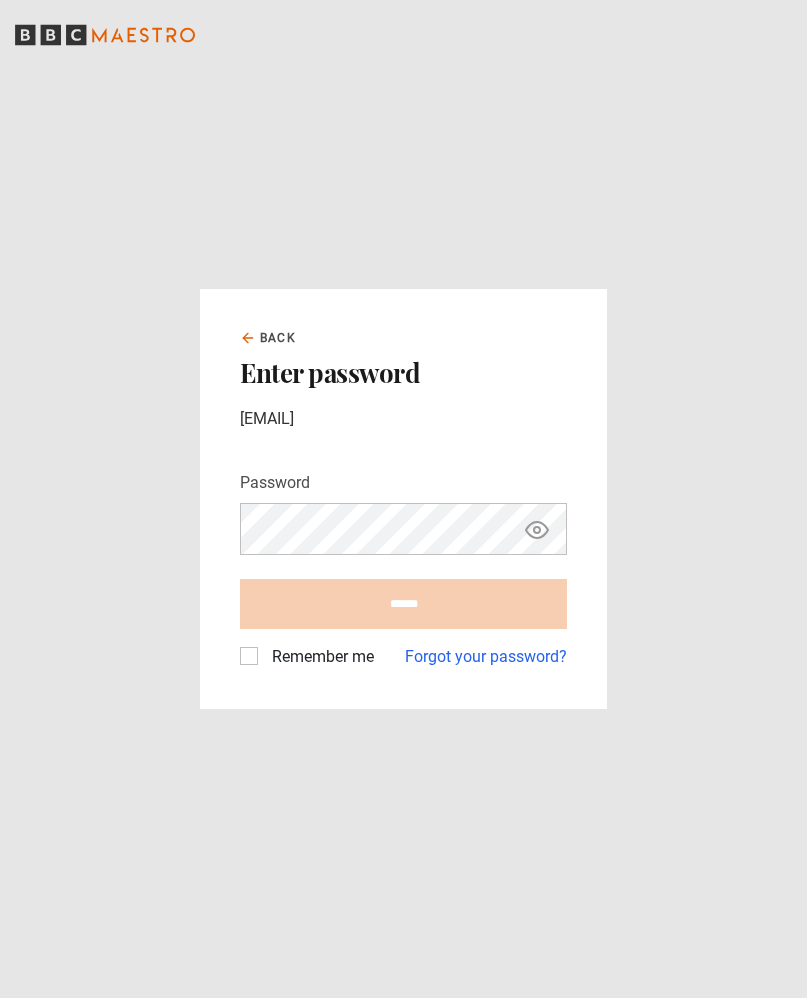 scroll, scrollTop: 0, scrollLeft: 0, axis: both 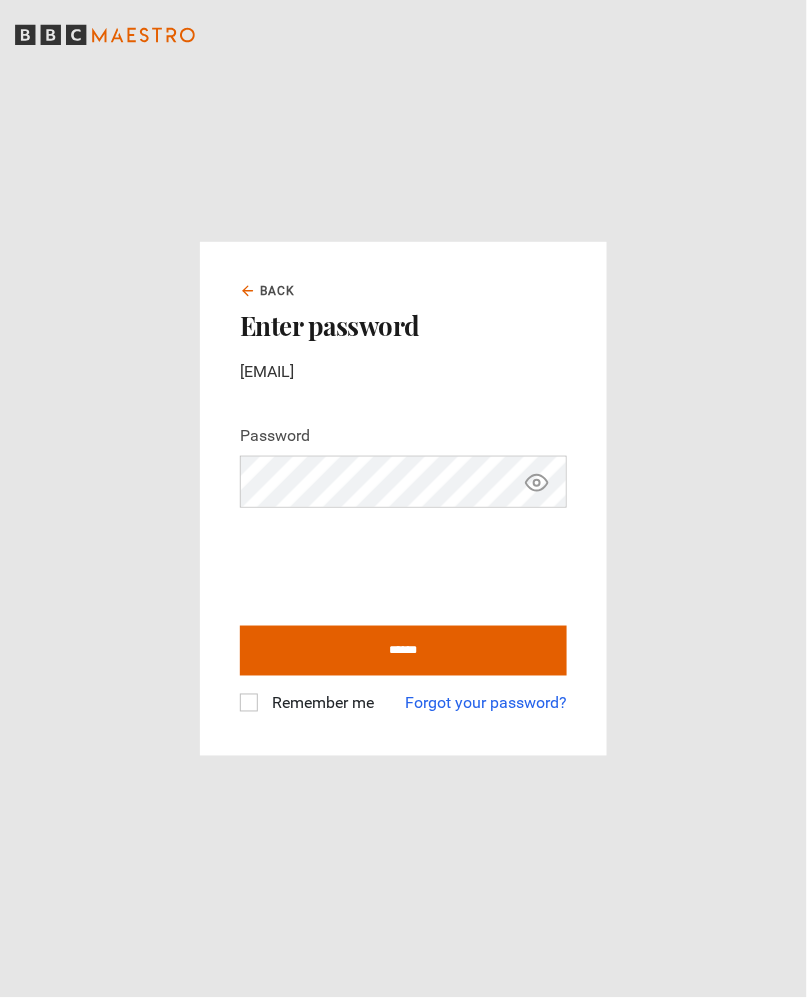 click on "Remember me" at bounding box center [319, 704] 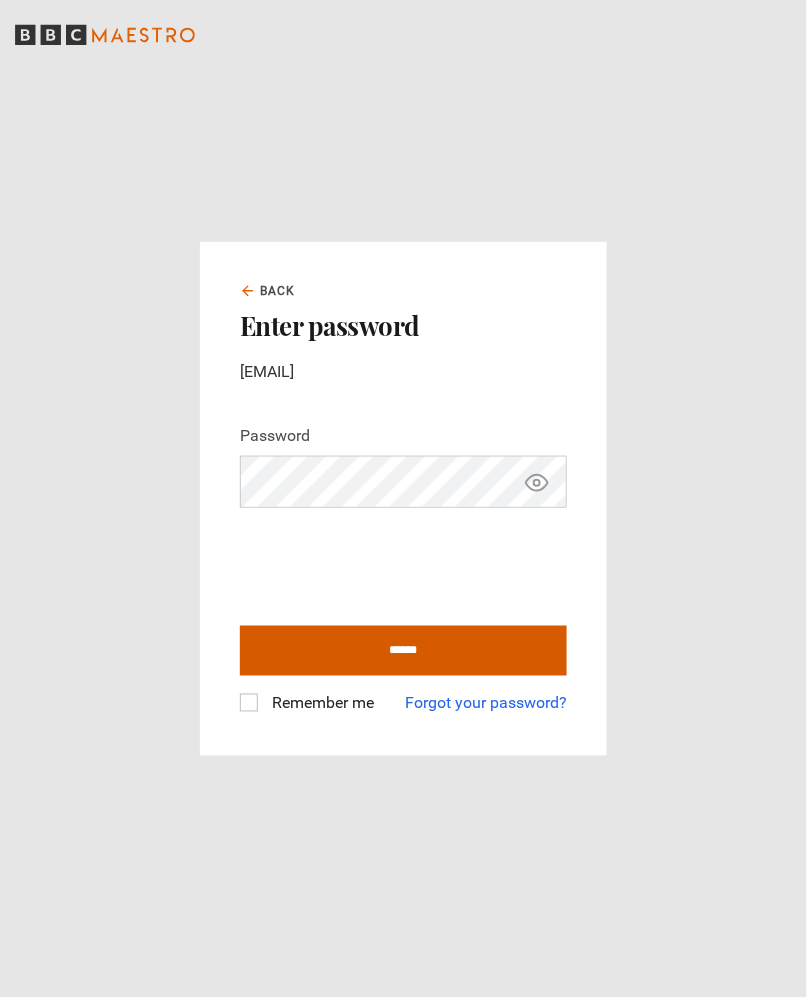 click on "******" at bounding box center [403, 651] 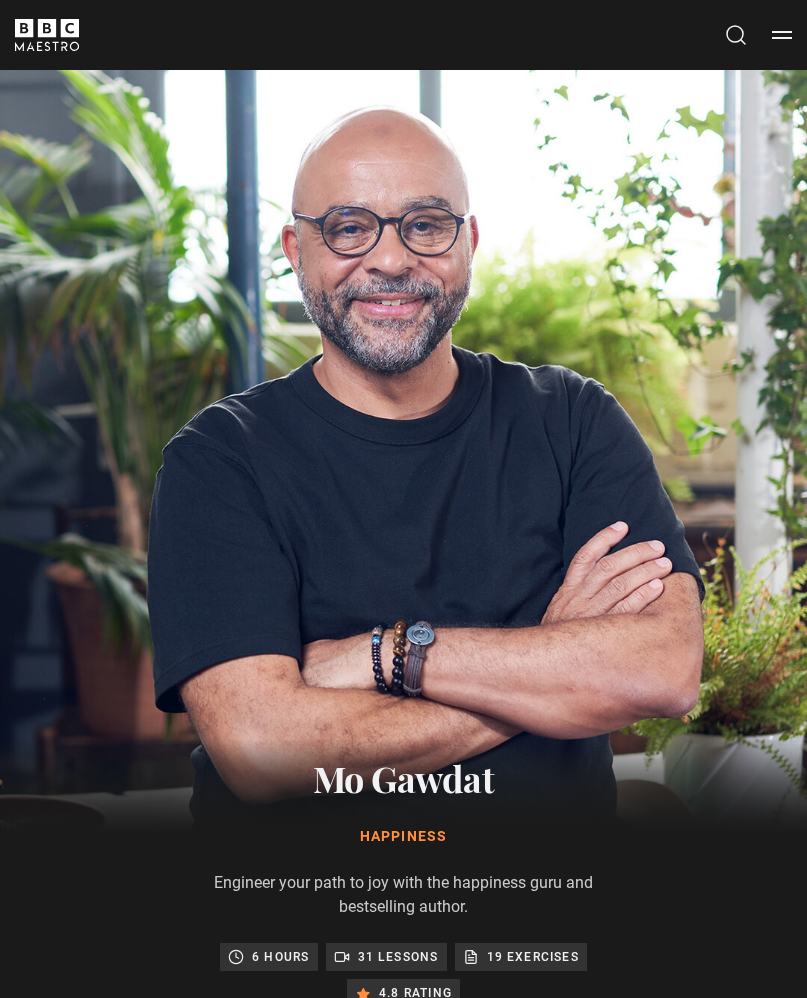 scroll, scrollTop: 1185, scrollLeft: 0, axis: vertical 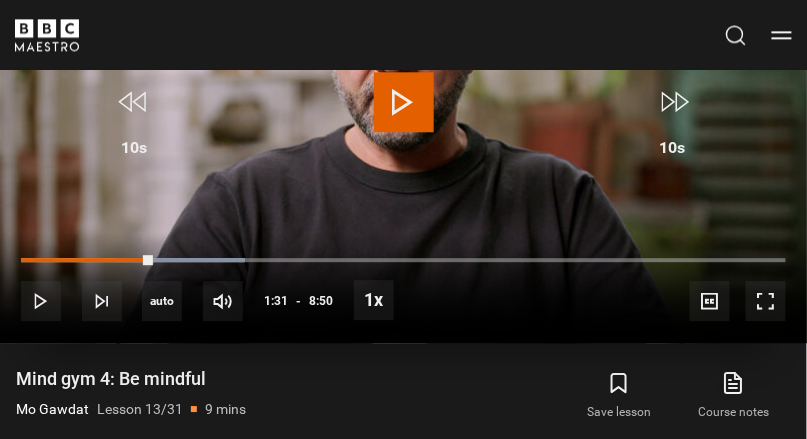 click on "Video Player is loading. Play Lesson Mind gym 4: Be mindful 10s Skip Back 10 seconds Play 10s Skip Forward 10 seconds Loaded :  29.25% 1:31 Play Mute Current Time  1:31 - Duration  8:50
Mo Gawdat
Lesson 13
Mind gym 4: Be mindful
1x Playback Rate 2x 1.5x 1x , selected 0.5x auto Quality 360p 720p 1080p 2160p Auto , selected Captions captions off , selected English  Captions This is a modal window.
Lesson Completed
Up next
Mind gym 5: Meet your brain
Cancel
Do you want to save this lesson?
Save lesson" at bounding box center [403, 116] 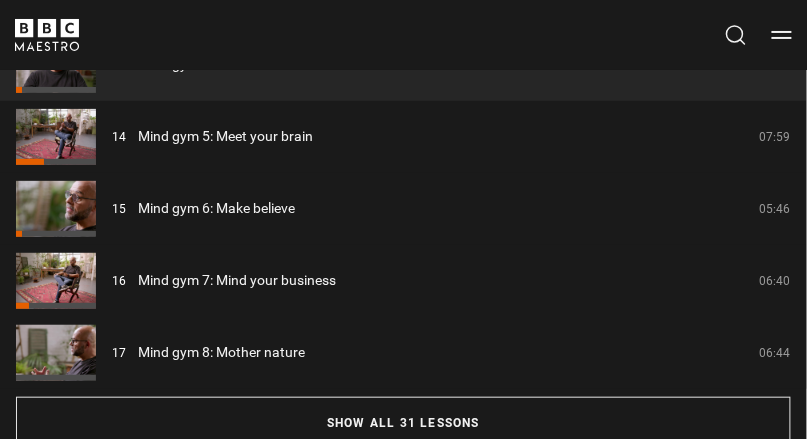 scroll, scrollTop: 1340, scrollLeft: 0, axis: vertical 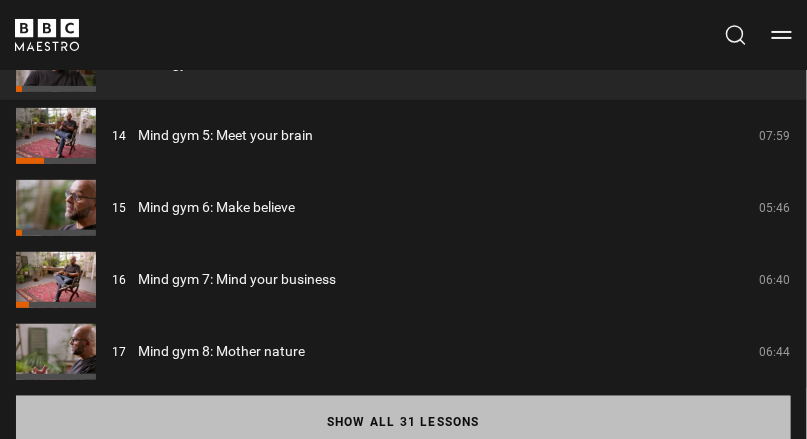 click on "Show all 31 lessons" at bounding box center [403, 422] 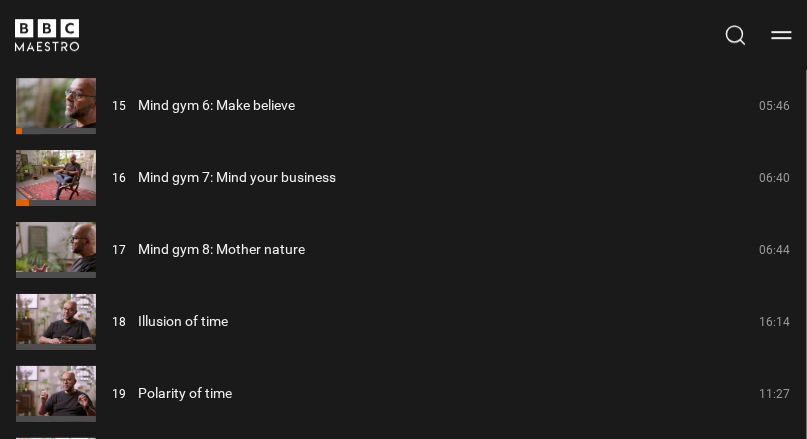 scroll, scrollTop: 2385, scrollLeft: 0, axis: vertical 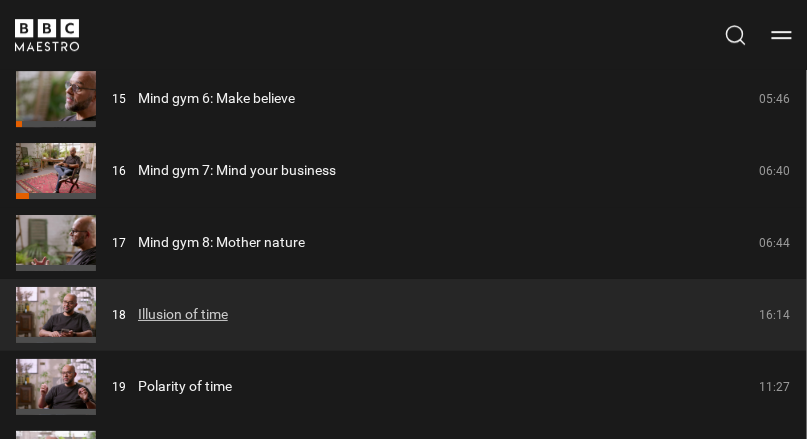 click on "Illusion of time" at bounding box center [183, 314] 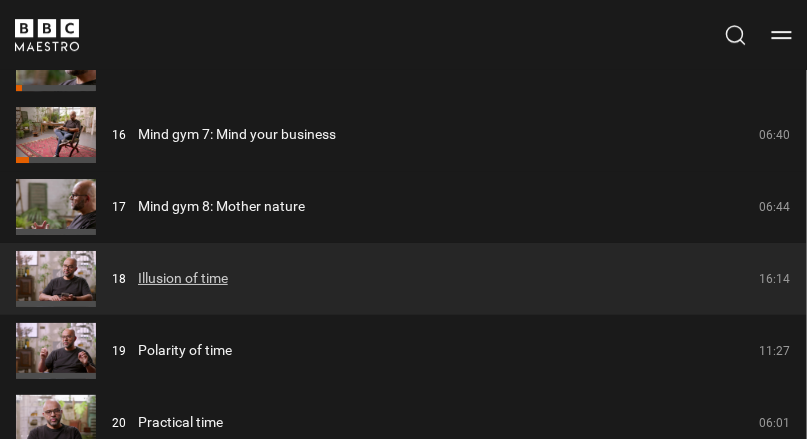 scroll, scrollTop: 2481, scrollLeft: 0, axis: vertical 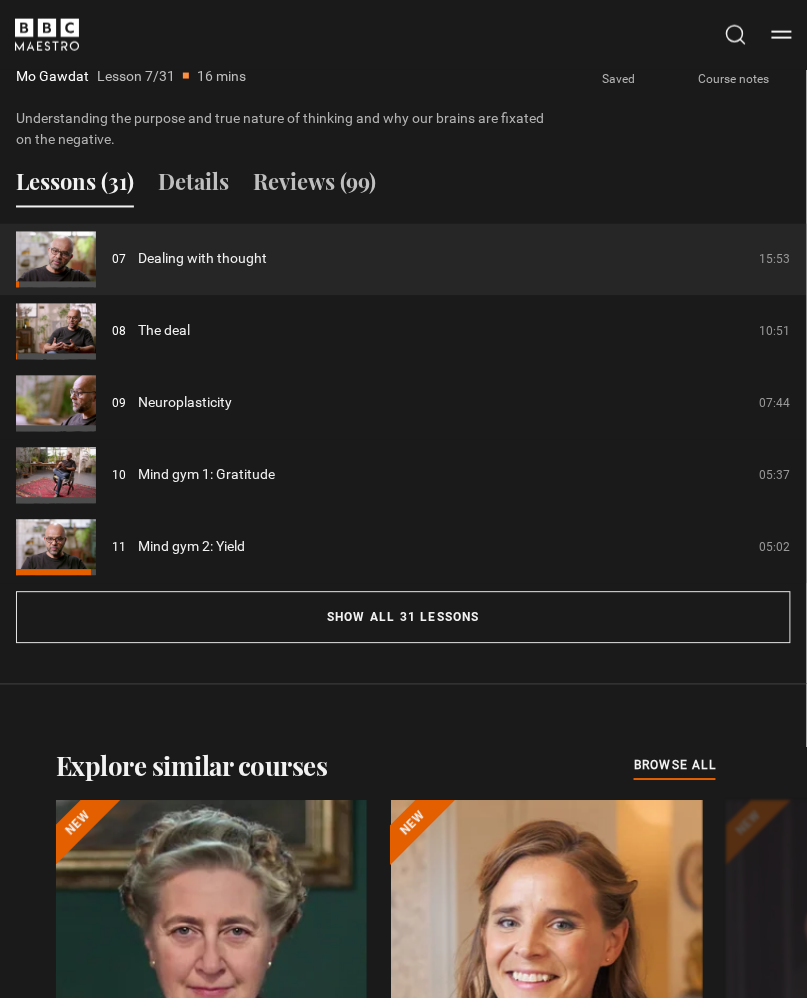 click on "Happiness
[FIRST] [LAST]
[DURATION]
78 page PDF
(opens in new tab)
4.8 (99)
Video Player is loading. Play Lesson Dealing with thought   10s Skip Back 10 seconds 10s Skip Forward 10 seconds Loaded :  0.52% 00:00 Play Mute Current Time  0:00 - Duration  15:54
[FIRST] [LAST]
Lesson 7
Dealing with thought
1x Playback Rate 2x 1.5x 1x , selected 0.5x auto Quality Captions captions off , selected English  Captions" at bounding box center (403, 38) 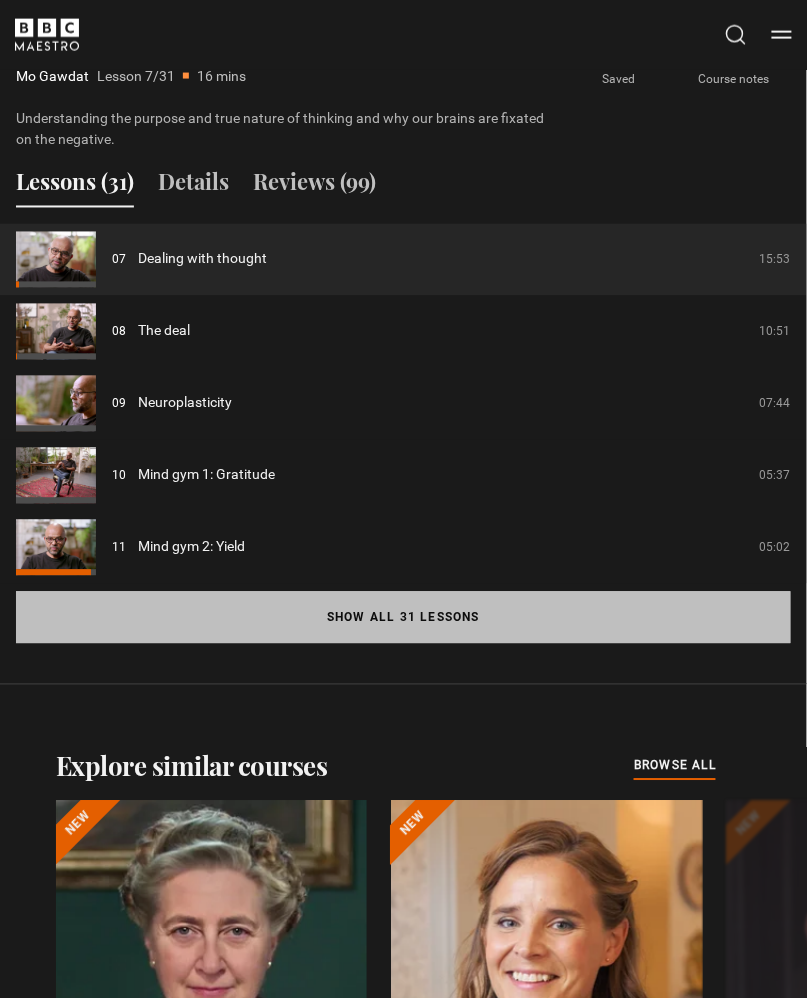 click on "Show all 31 lessons" at bounding box center (403, 618) 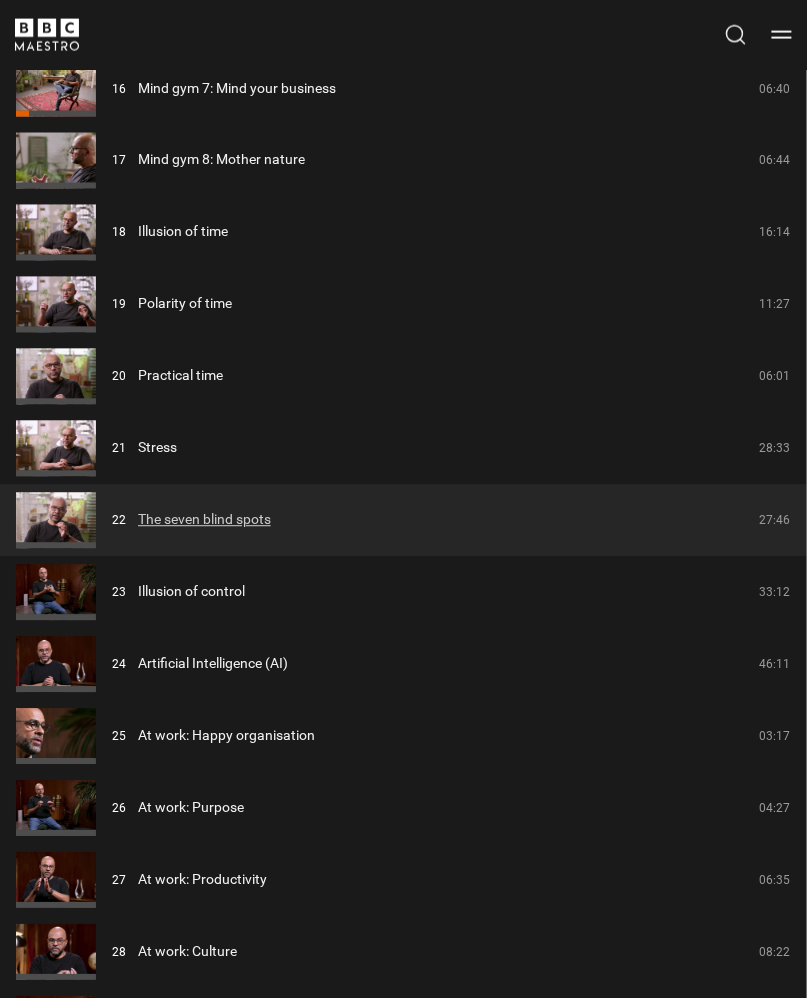 click on "The seven blind spots" at bounding box center (204, 520) 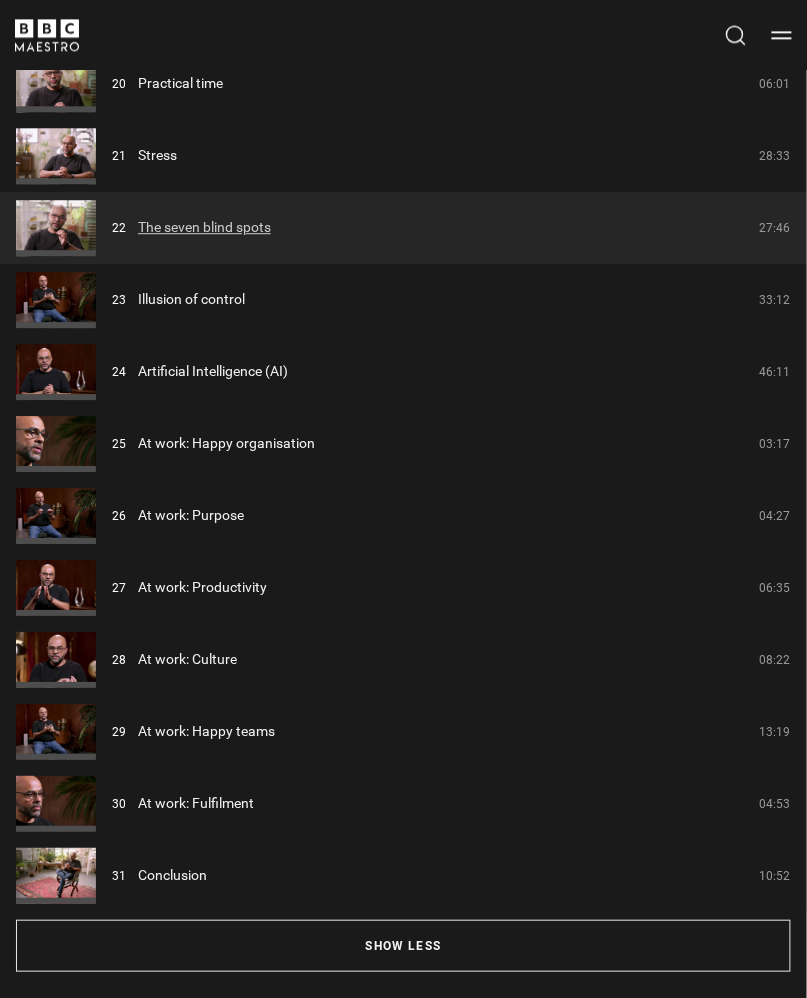 scroll, scrollTop: 3402, scrollLeft: 0, axis: vertical 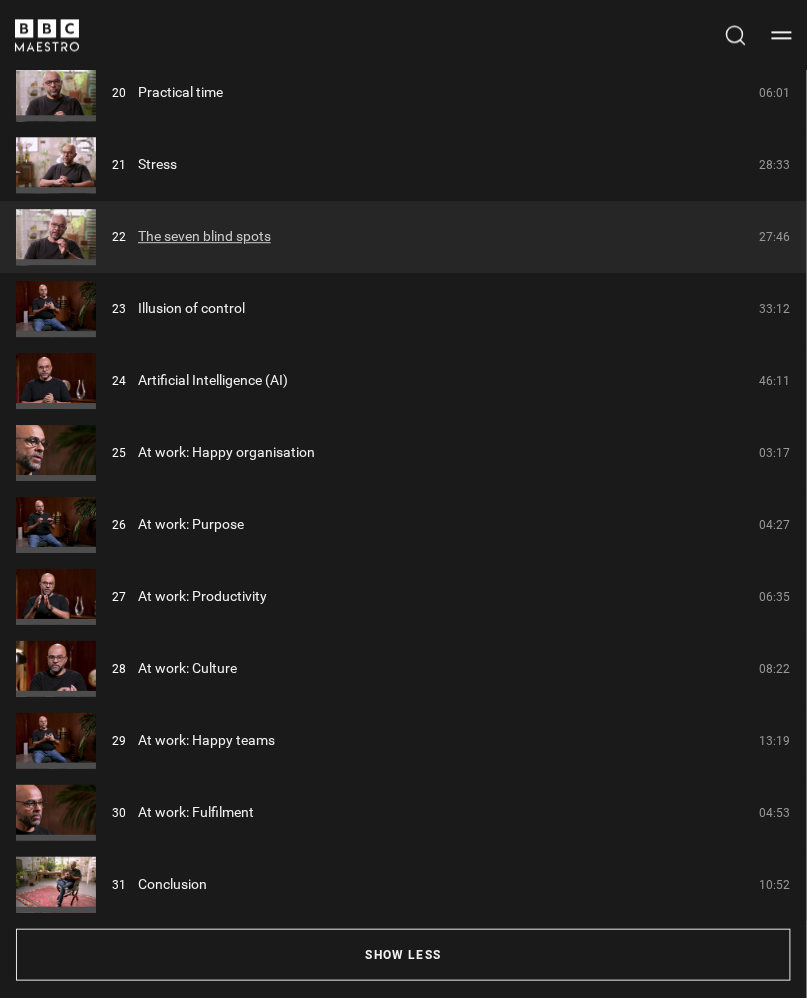 click on "The seven blind spots" at bounding box center [204, 236] 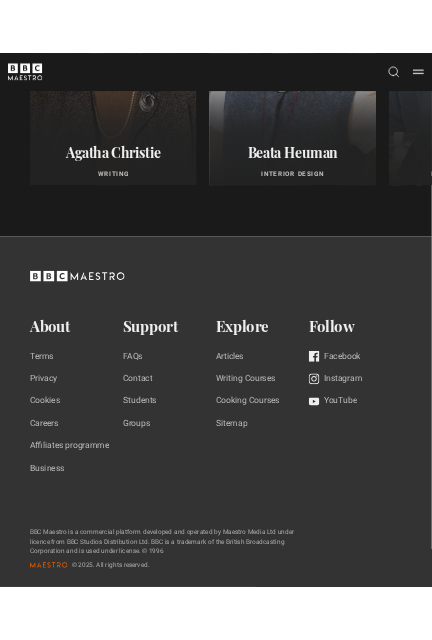 scroll, scrollTop: 4423, scrollLeft: 0, axis: vertical 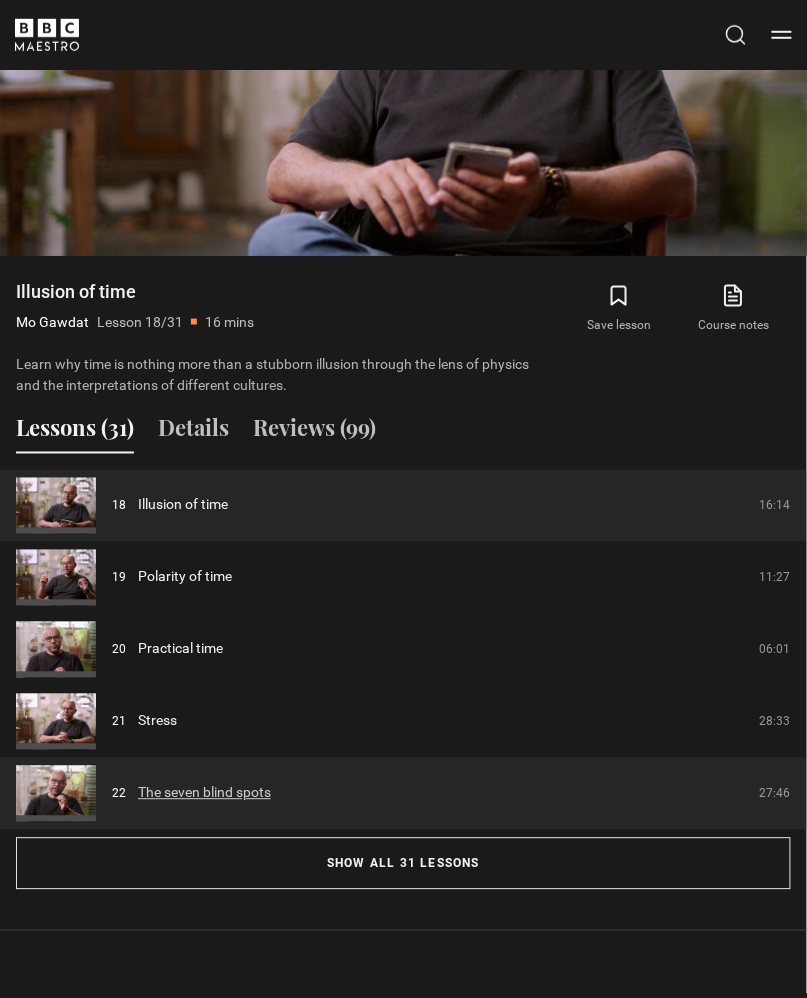 click on "The seven blind spots" at bounding box center [204, 793] 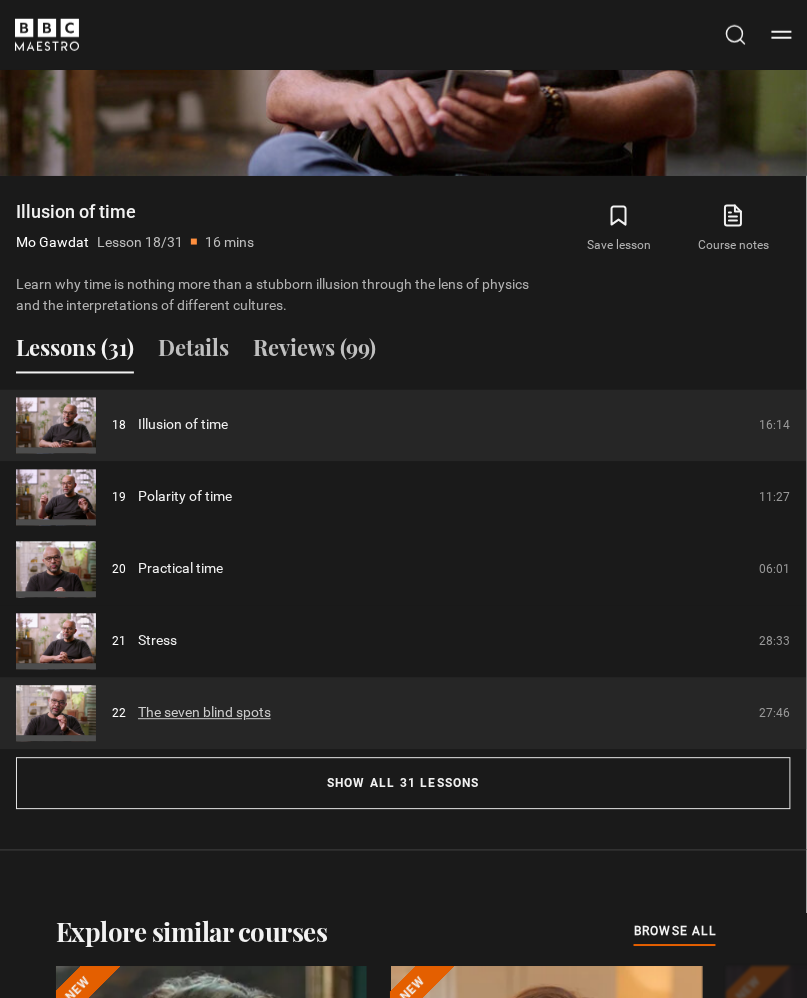 scroll, scrollTop: 1645, scrollLeft: 0, axis: vertical 